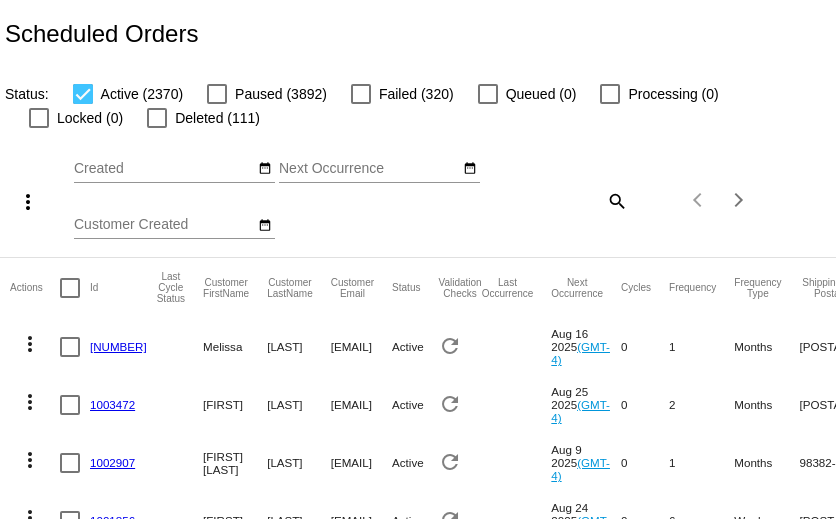 scroll, scrollTop: 0, scrollLeft: 0, axis: both 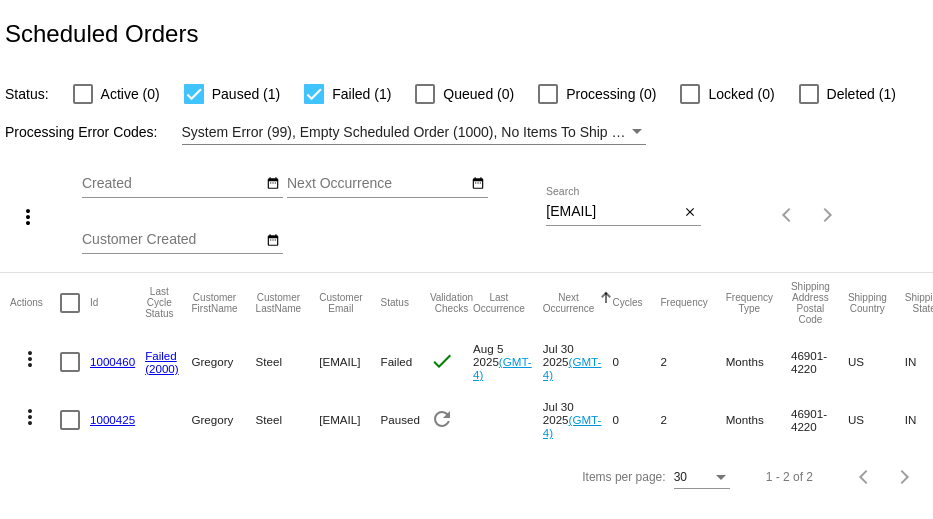 click at bounding box center [314, 94] 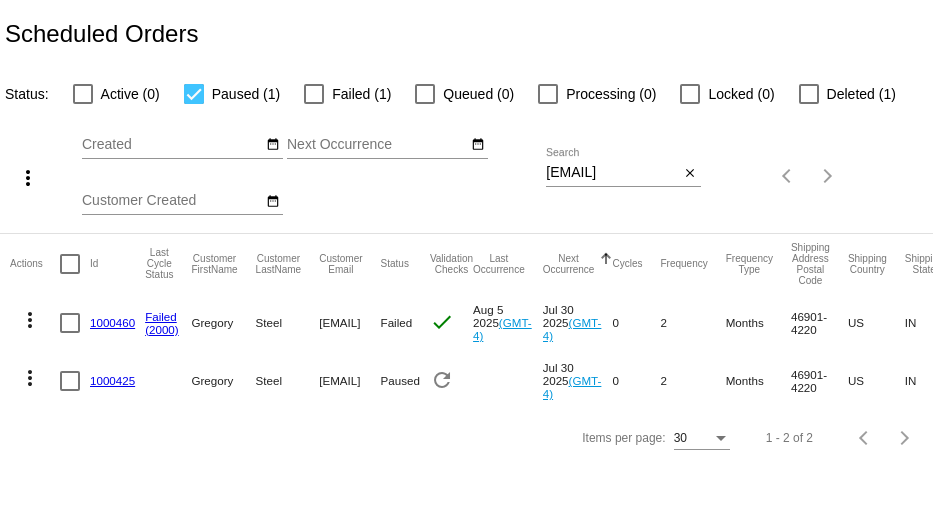 click at bounding box center (194, 94) 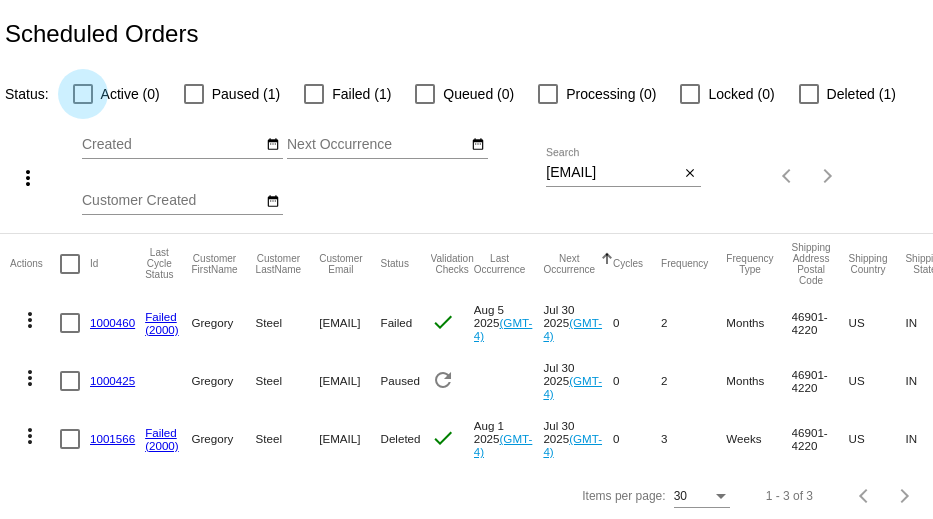 click on "Active (0)" at bounding box center (116, 94) 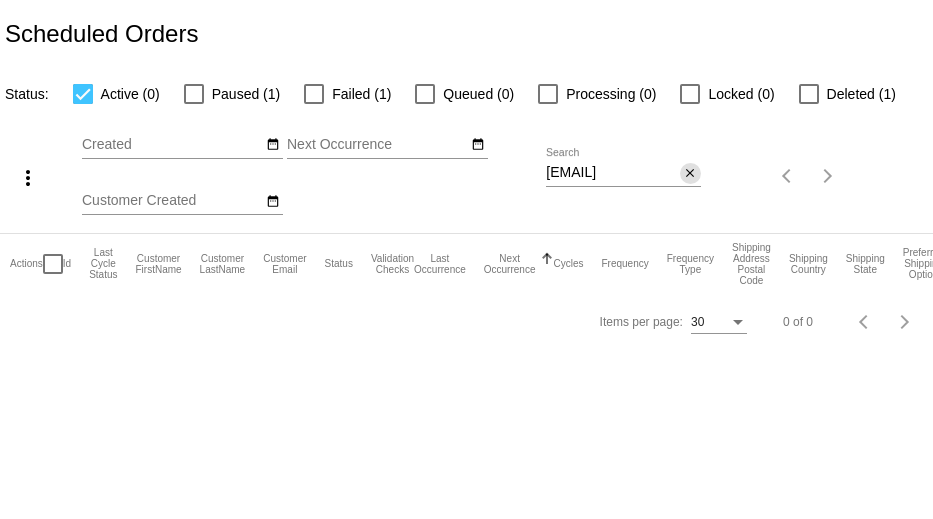 click on "close" 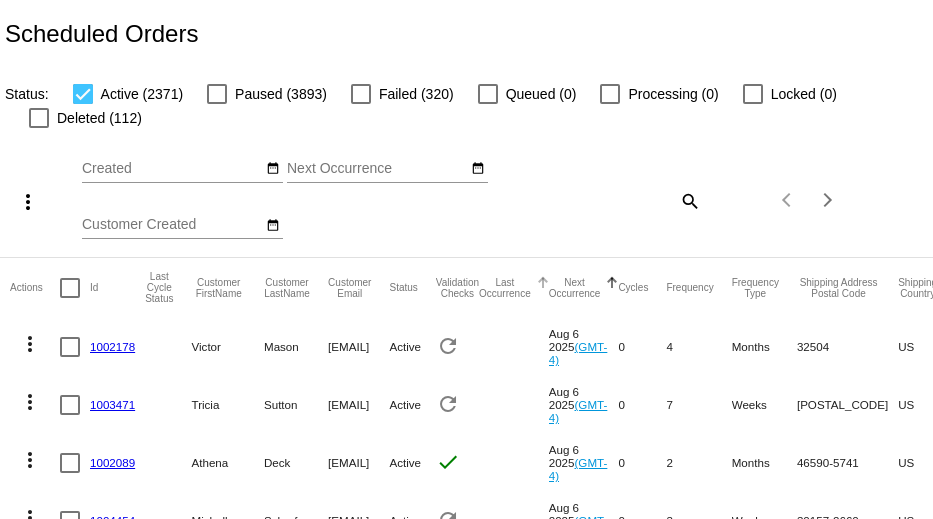 click 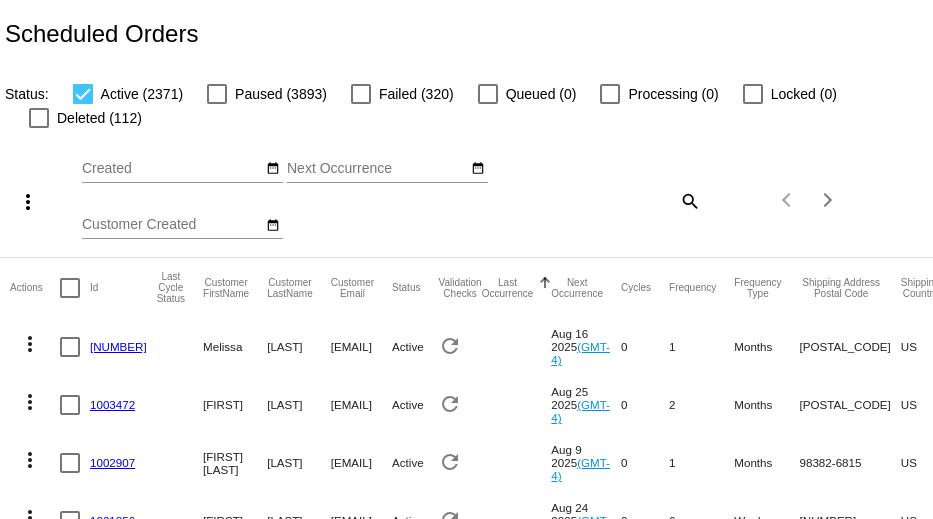 click 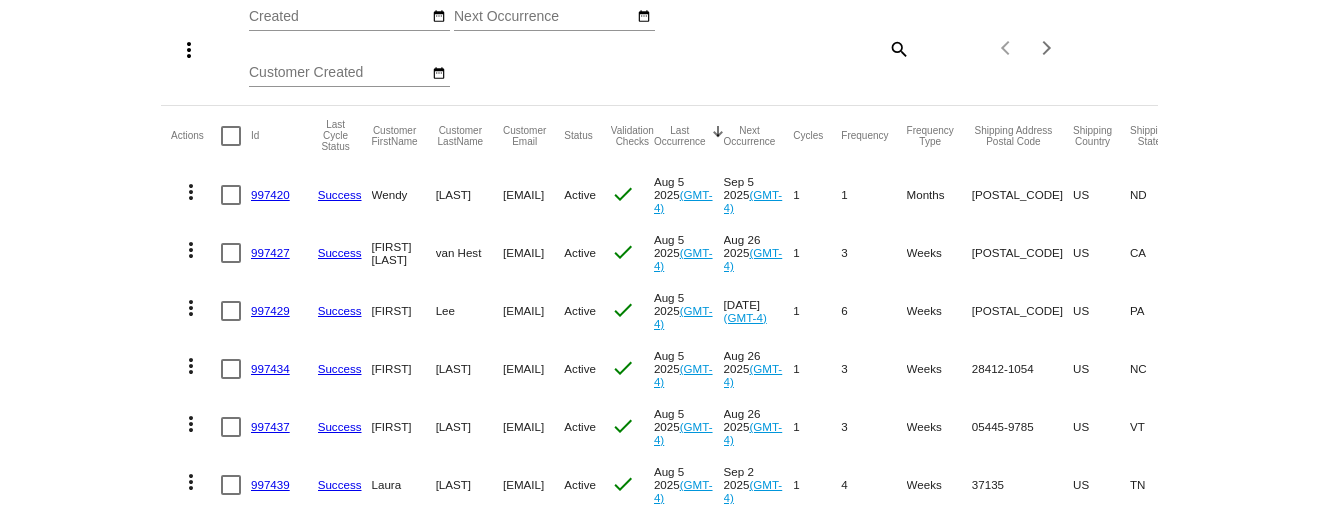 scroll, scrollTop: 104, scrollLeft: 0, axis: vertical 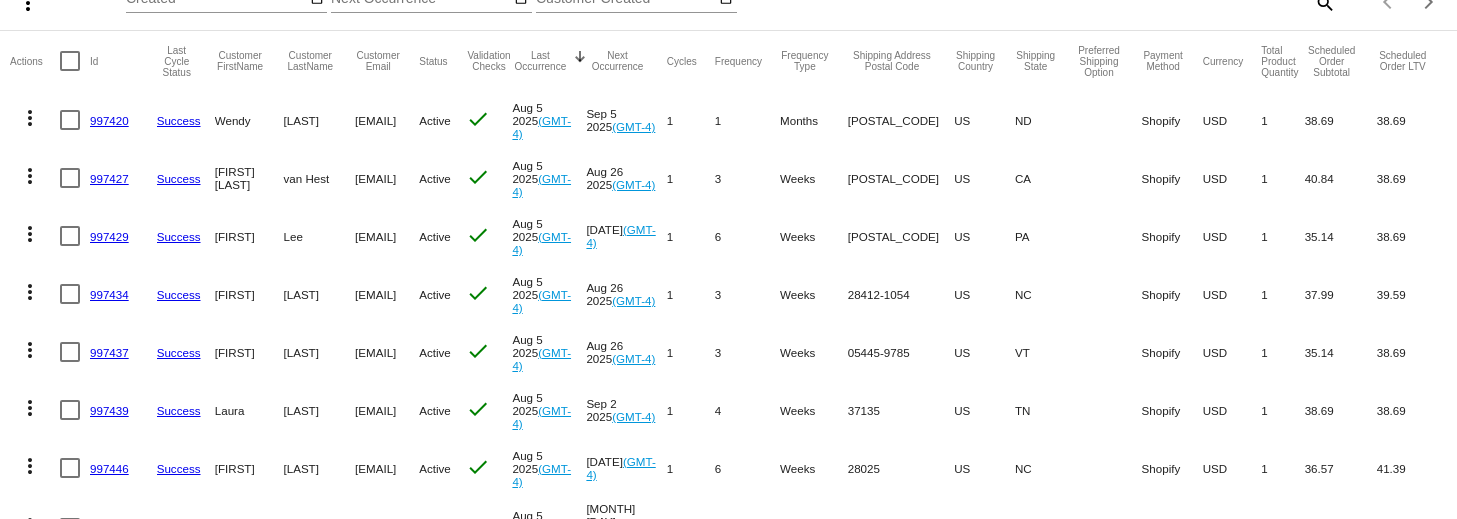 click on "[EMAIL]" 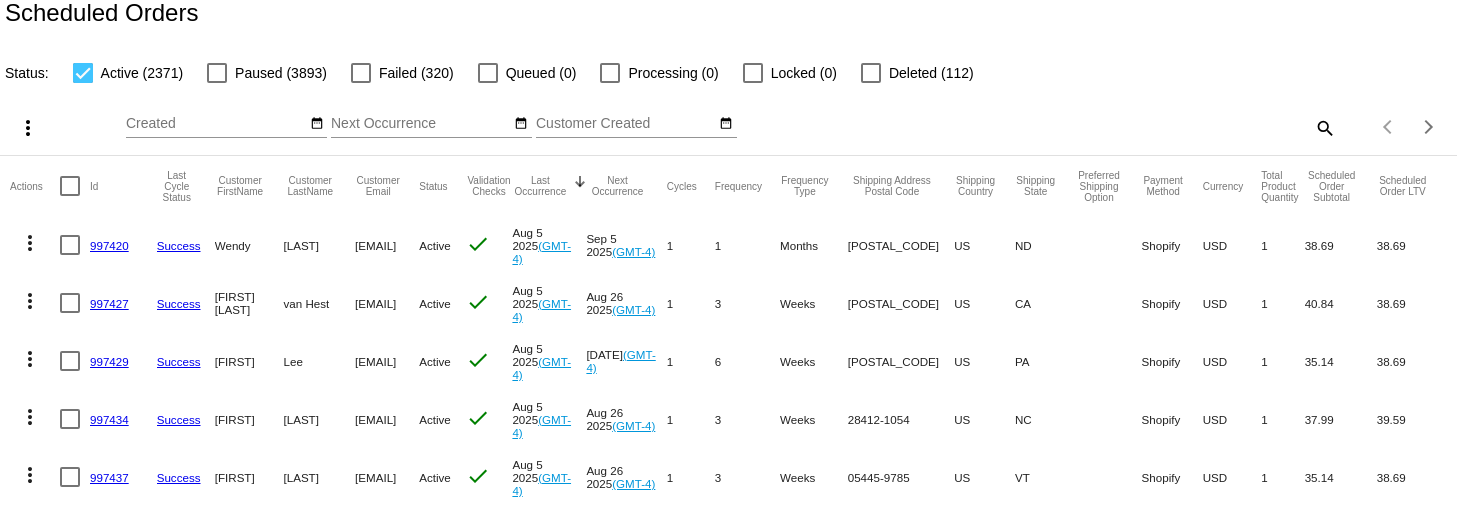 scroll, scrollTop: 0, scrollLeft: 0, axis: both 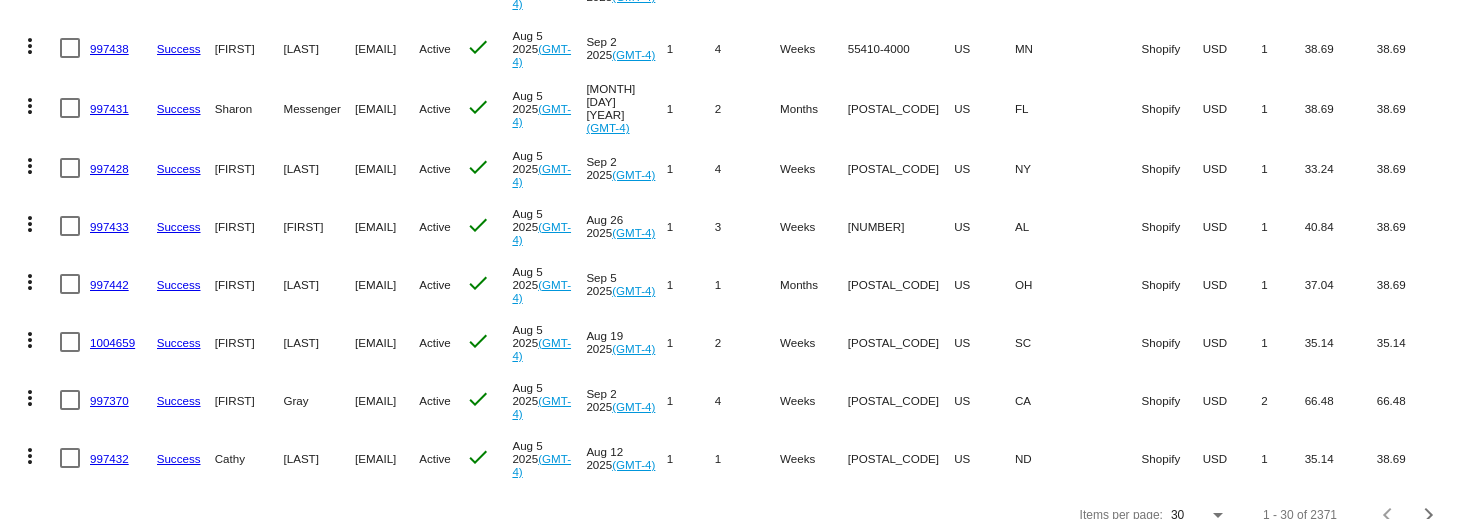 drag, startPoint x: 1, startPoint y: 250, endPoint x: 592, endPoint y: 481, distance: 634.5408 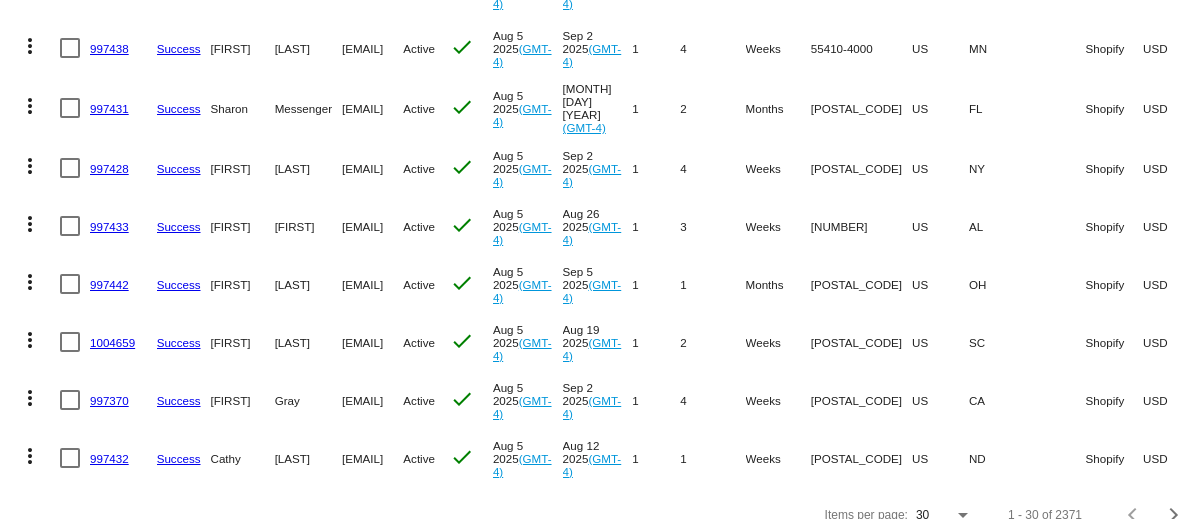 scroll, scrollTop: 1514, scrollLeft: 0, axis: vertical 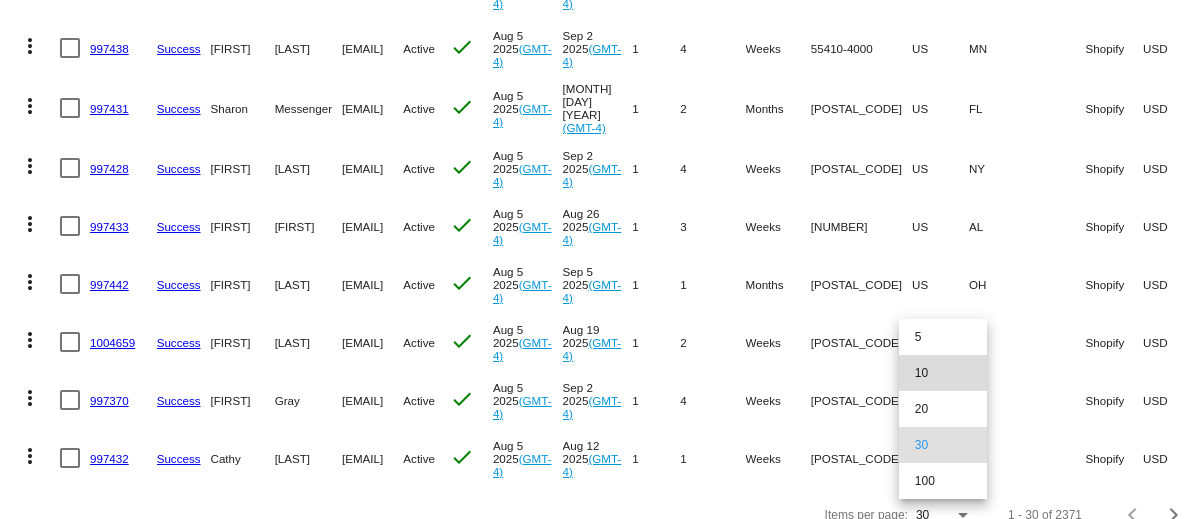click on "10" at bounding box center (943, 373) 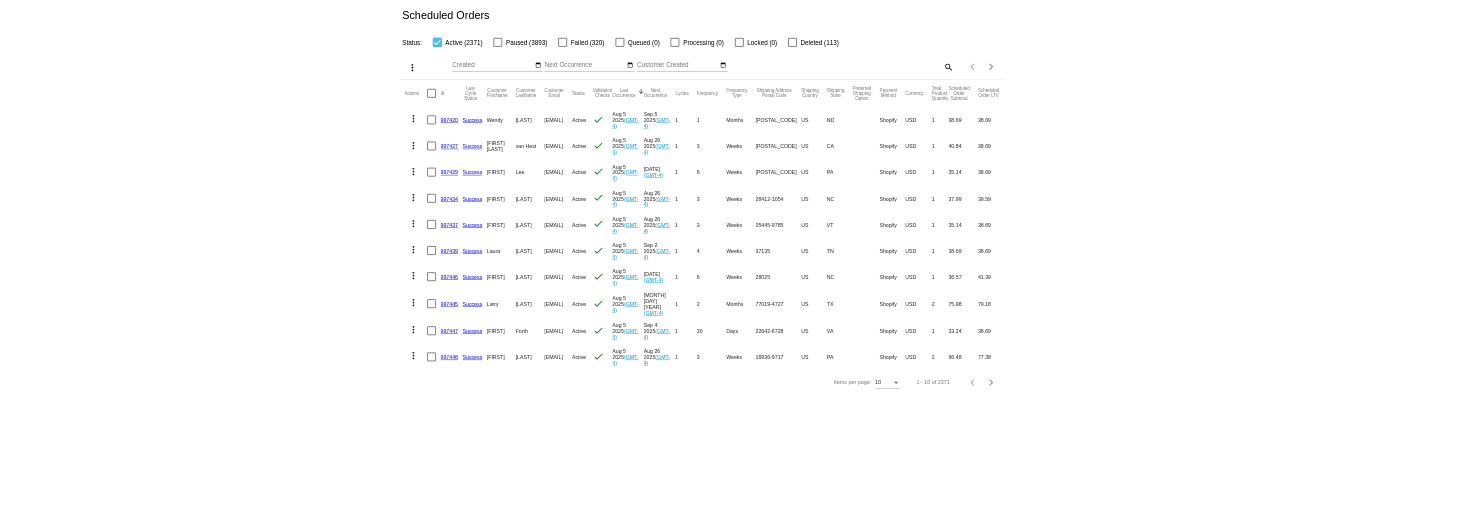 scroll, scrollTop: 0, scrollLeft: 0, axis: both 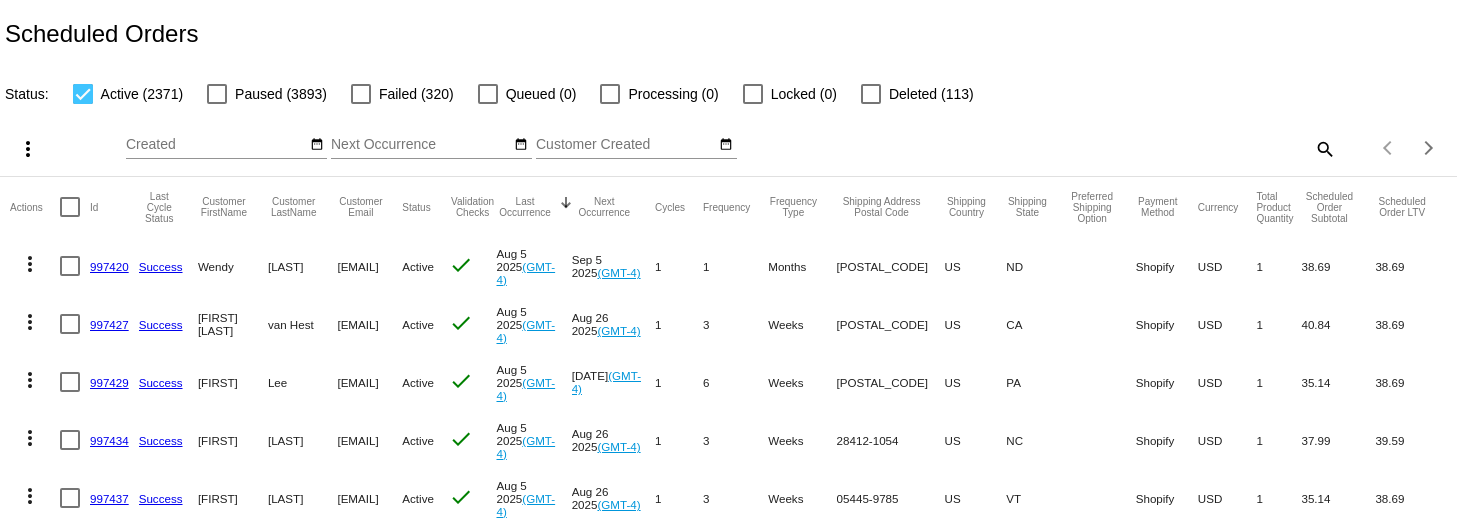 click at bounding box center (70, 207) 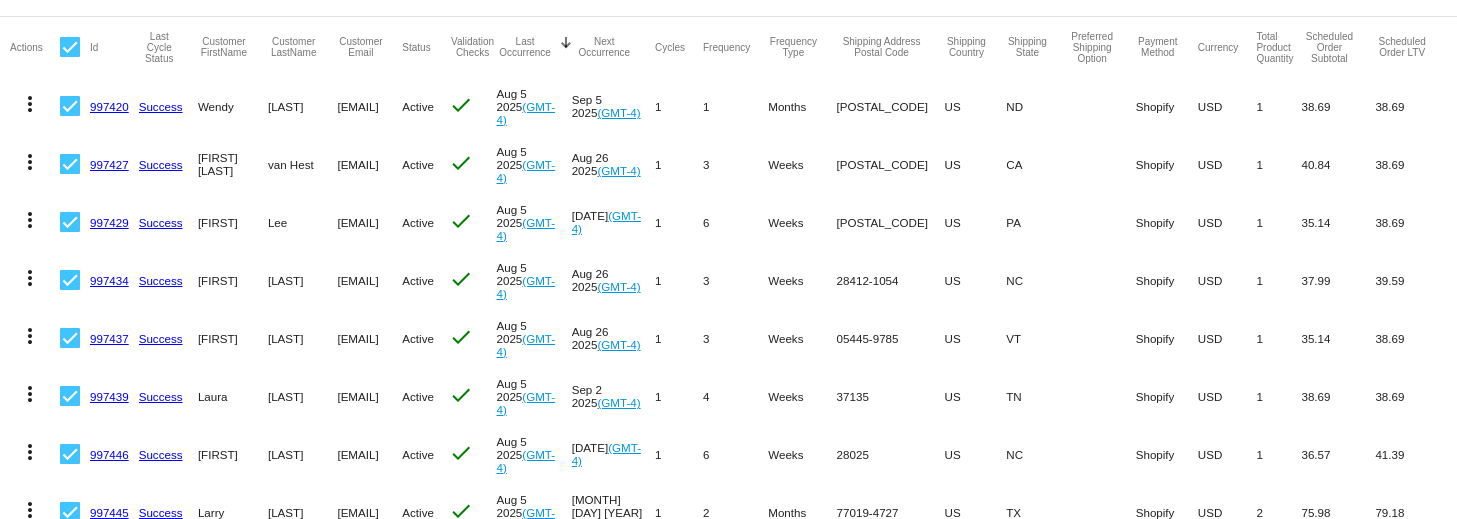 scroll, scrollTop: 354, scrollLeft: 0, axis: vertical 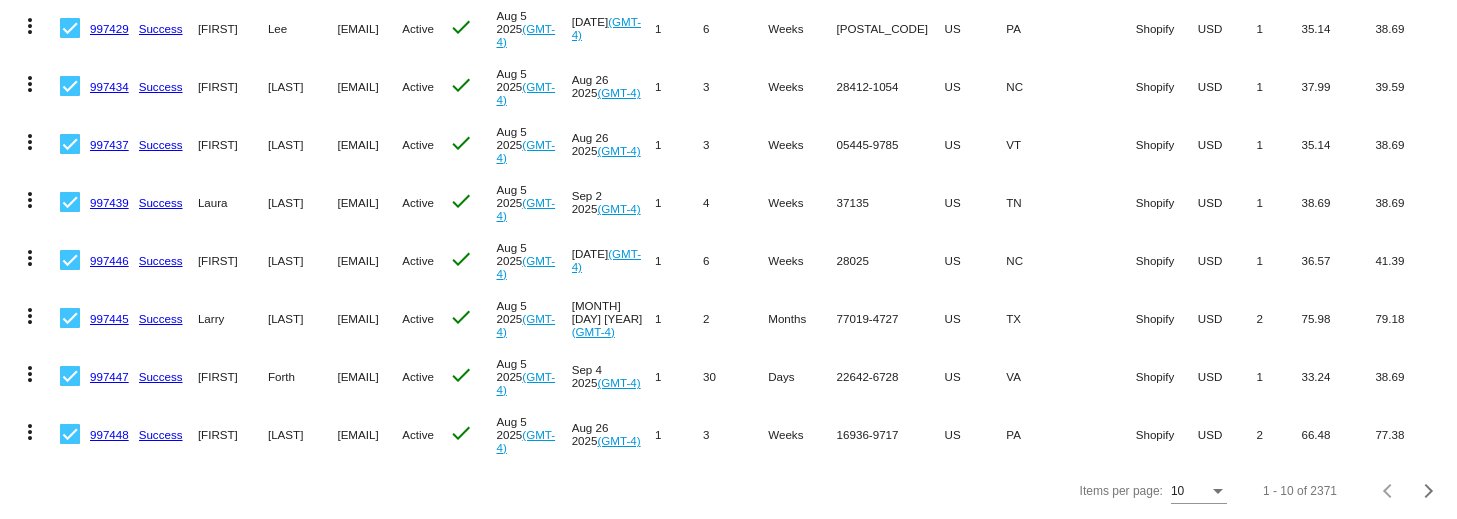 click at bounding box center [1218, 491] 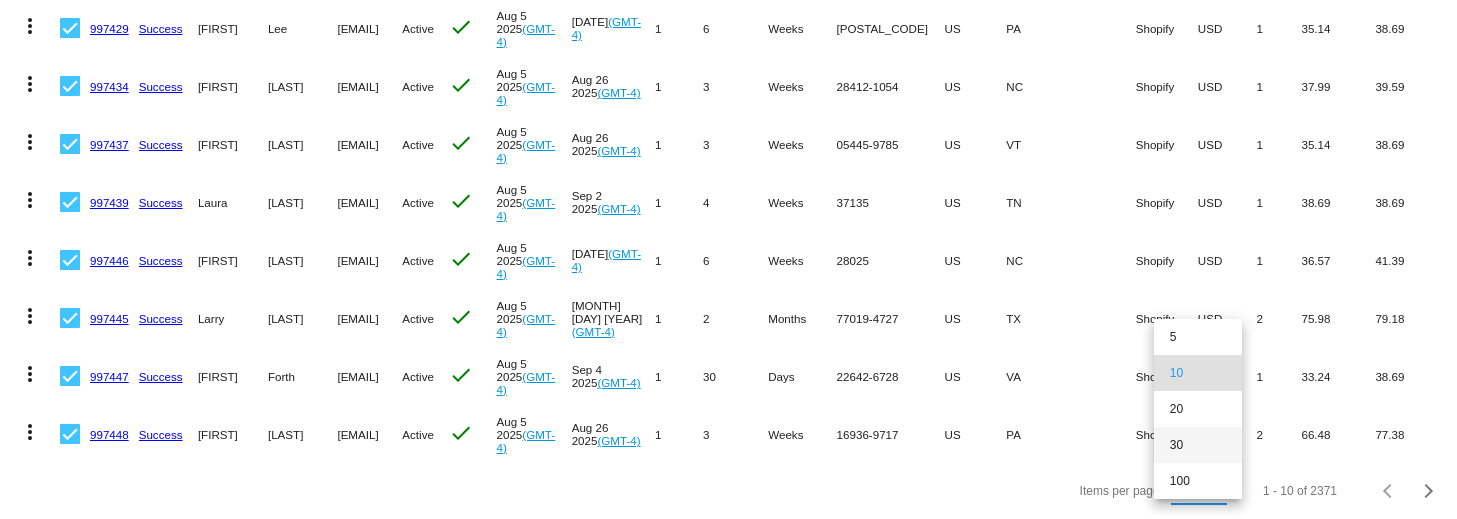 click on "30" at bounding box center [1198, 445] 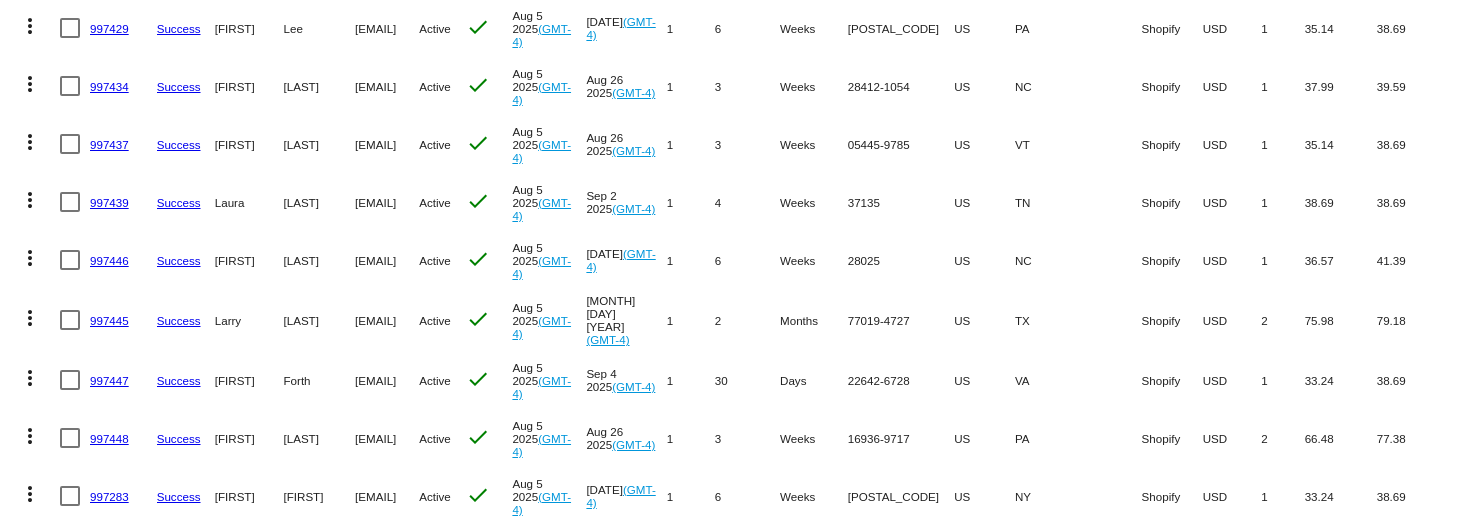 scroll, scrollTop: 0, scrollLeft: 0, axis: both 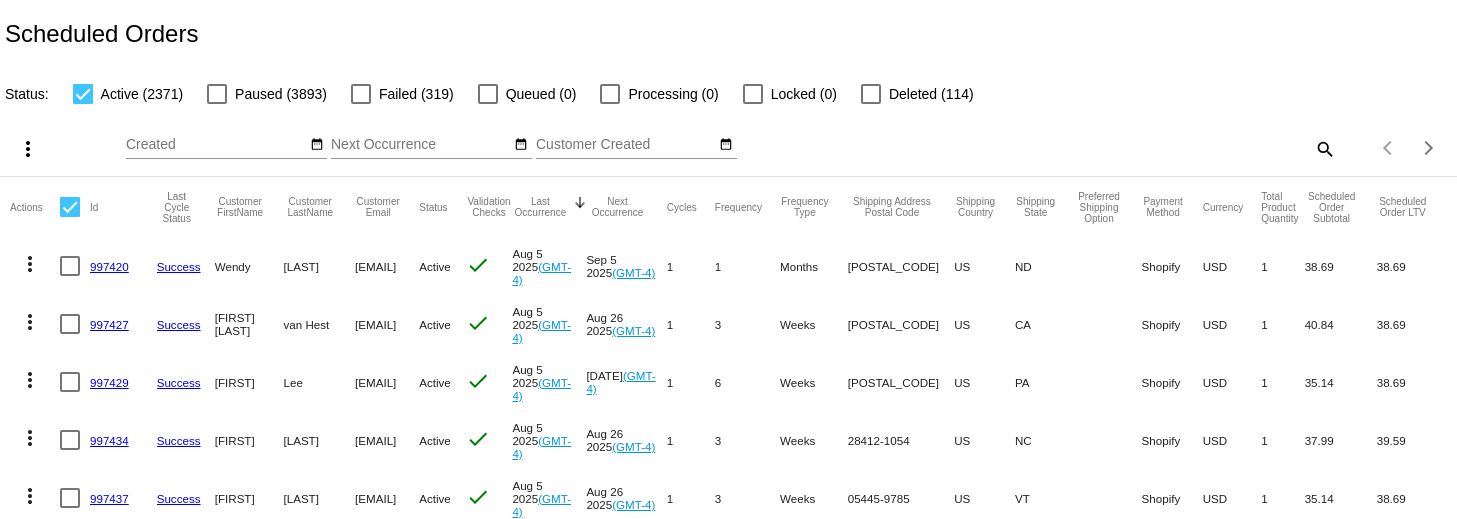 click at bounding box center [70, 207] 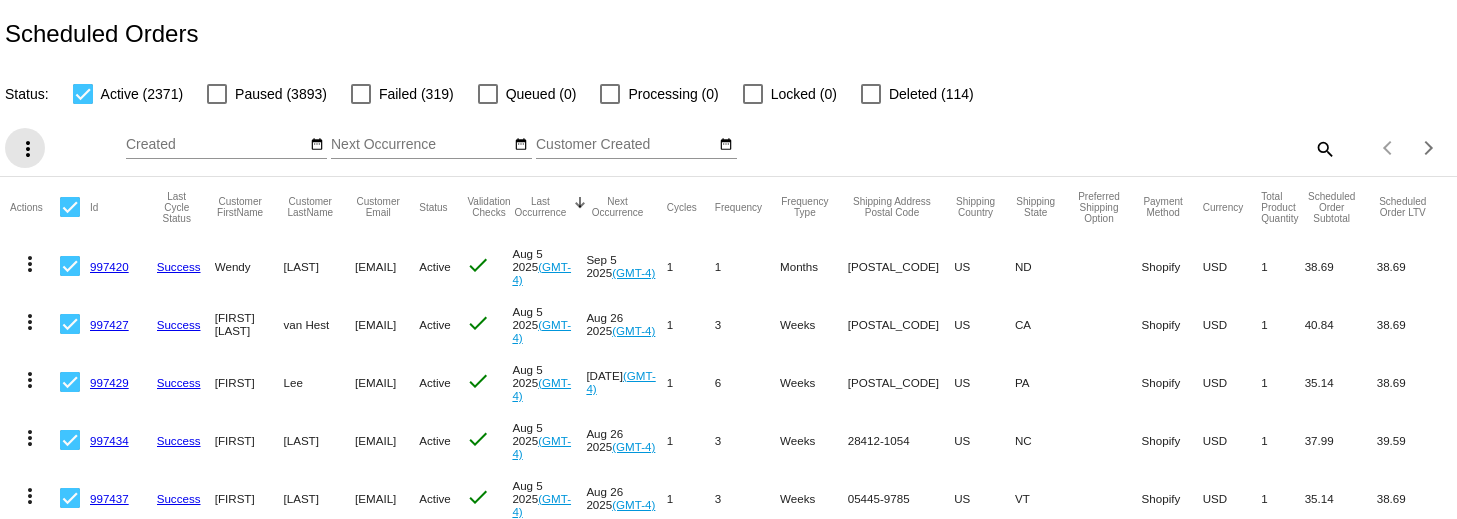 click on "more_vert" at bounding box center (28, 149) 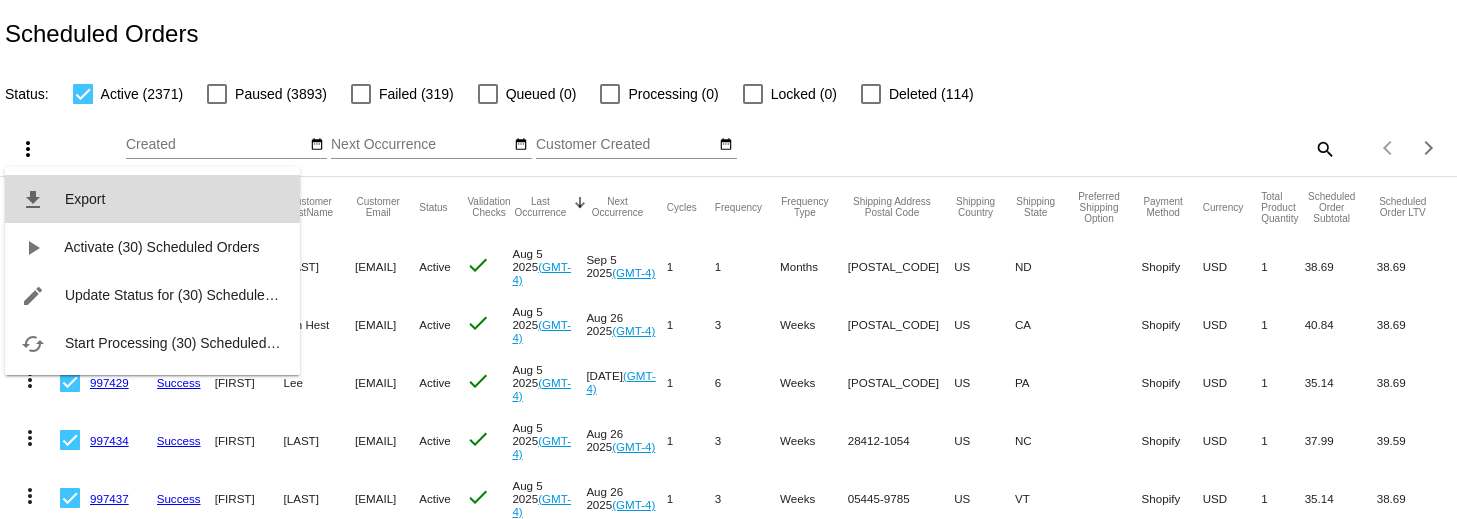 click on "Export" at bounding box center [85, 199] 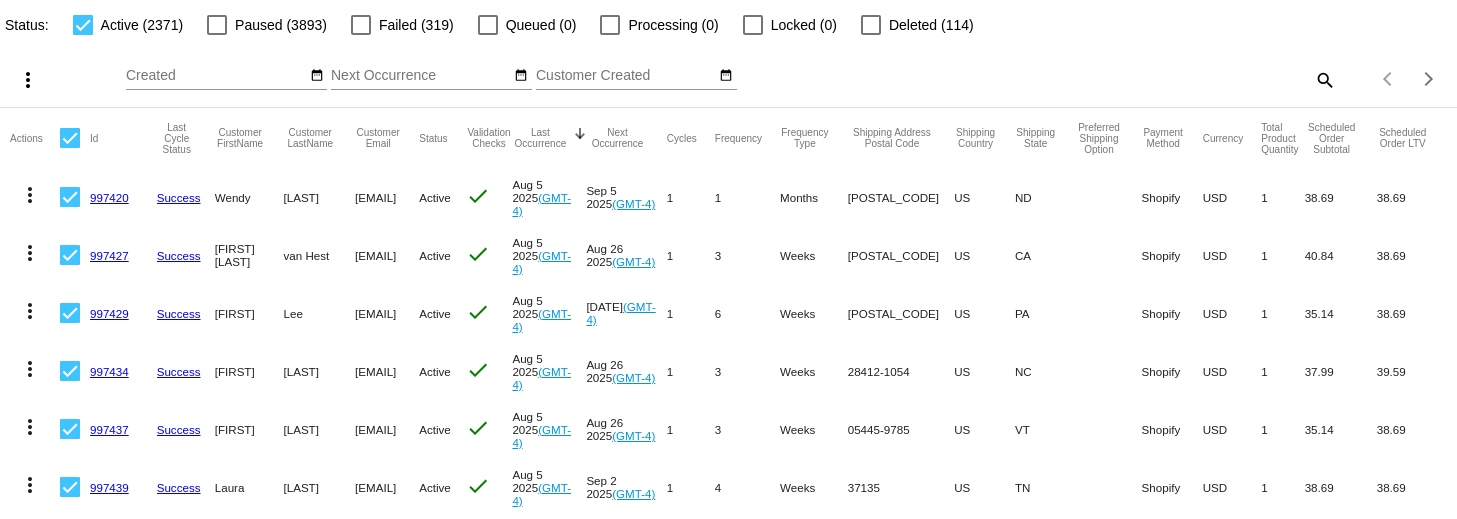 scroll, scrollTop: 72, scrollLeft: 0, axis: vertical 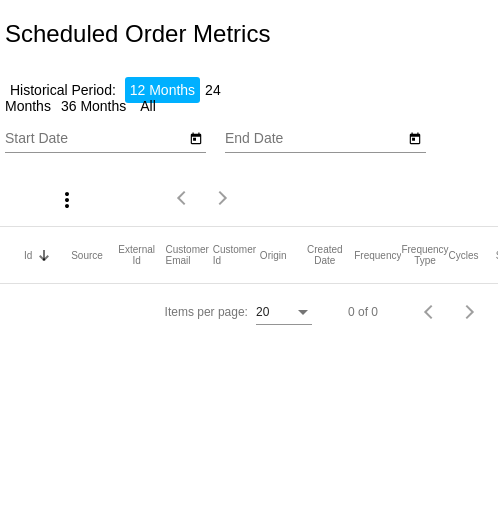 type on "8/5/2024" 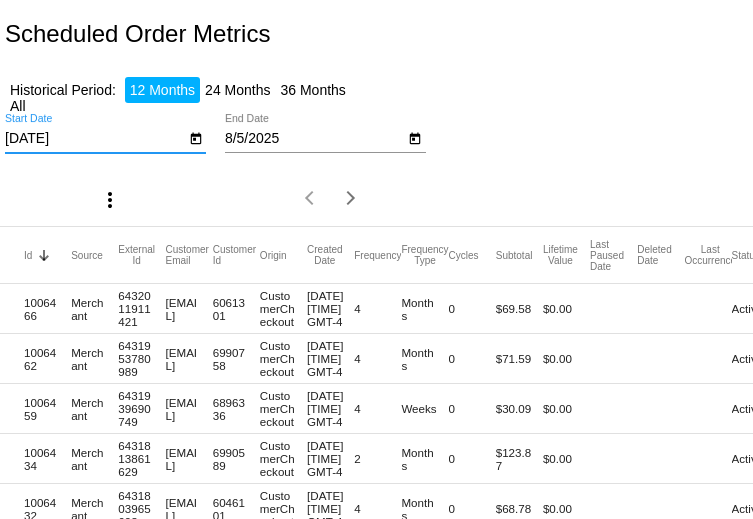 click on "8/5/2024" at bounding box center (95, 139) 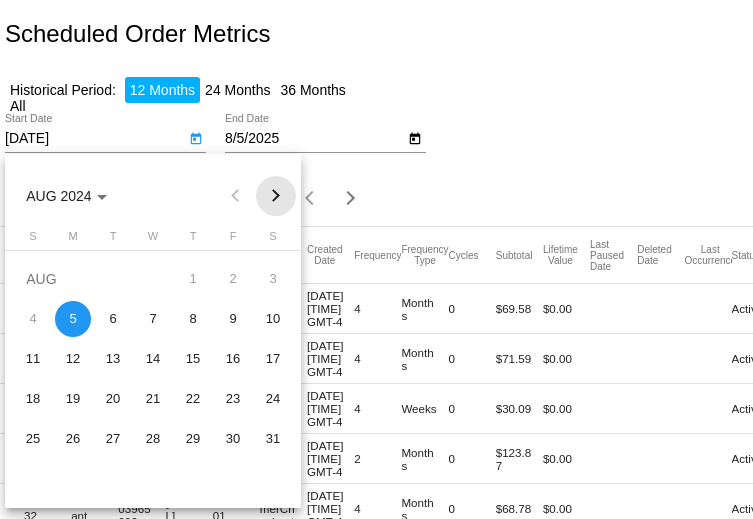click at bounding box center (276, 196) 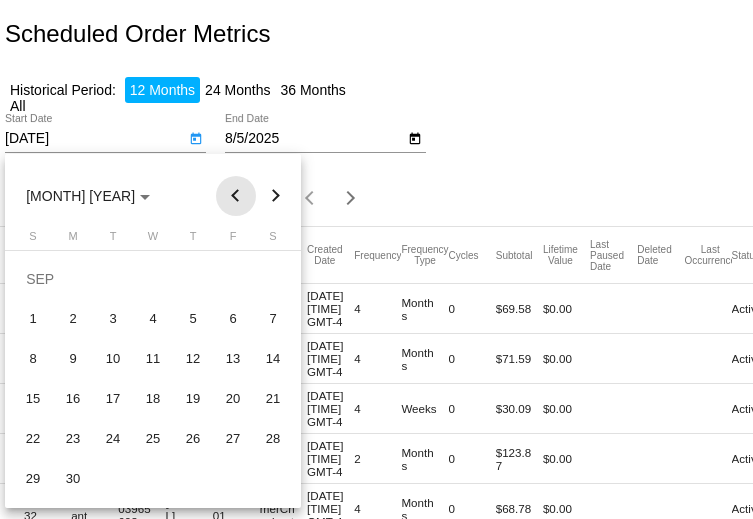 click at bounding box center (236, 196) 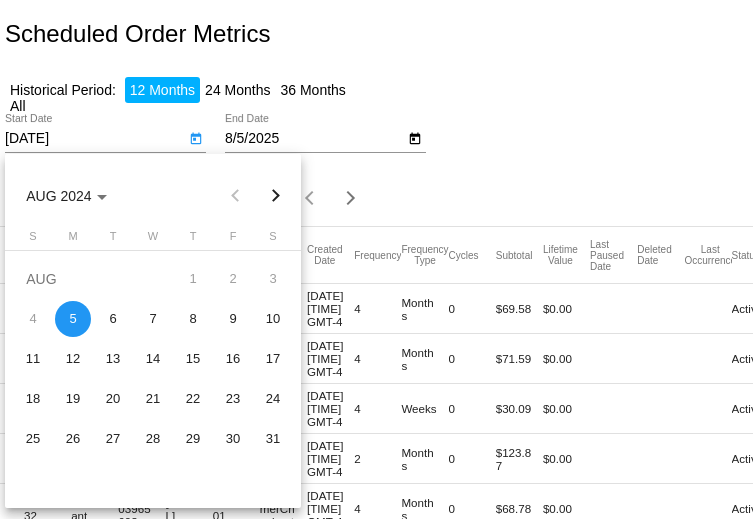 click at bounding box center [376, 259] 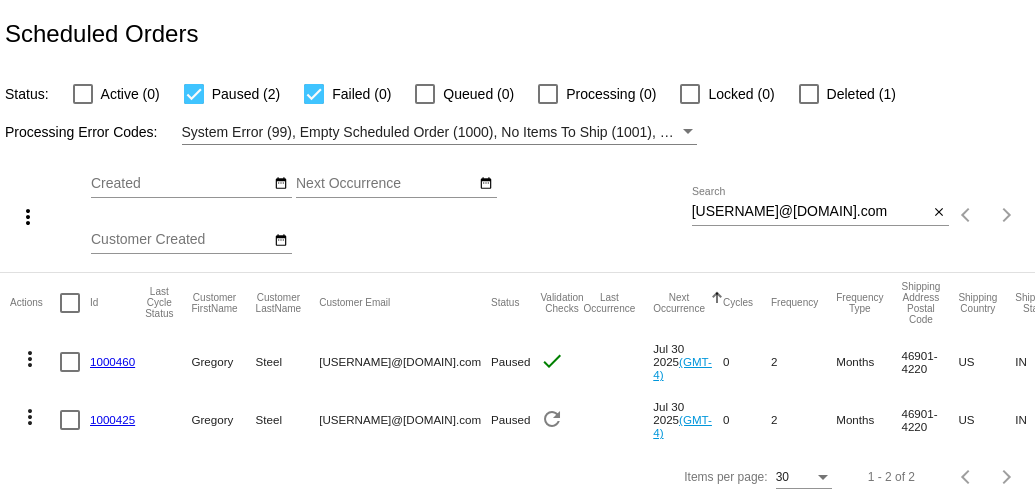 scroll, scrollTop: 0, scrollLeft: 0, axis: both 